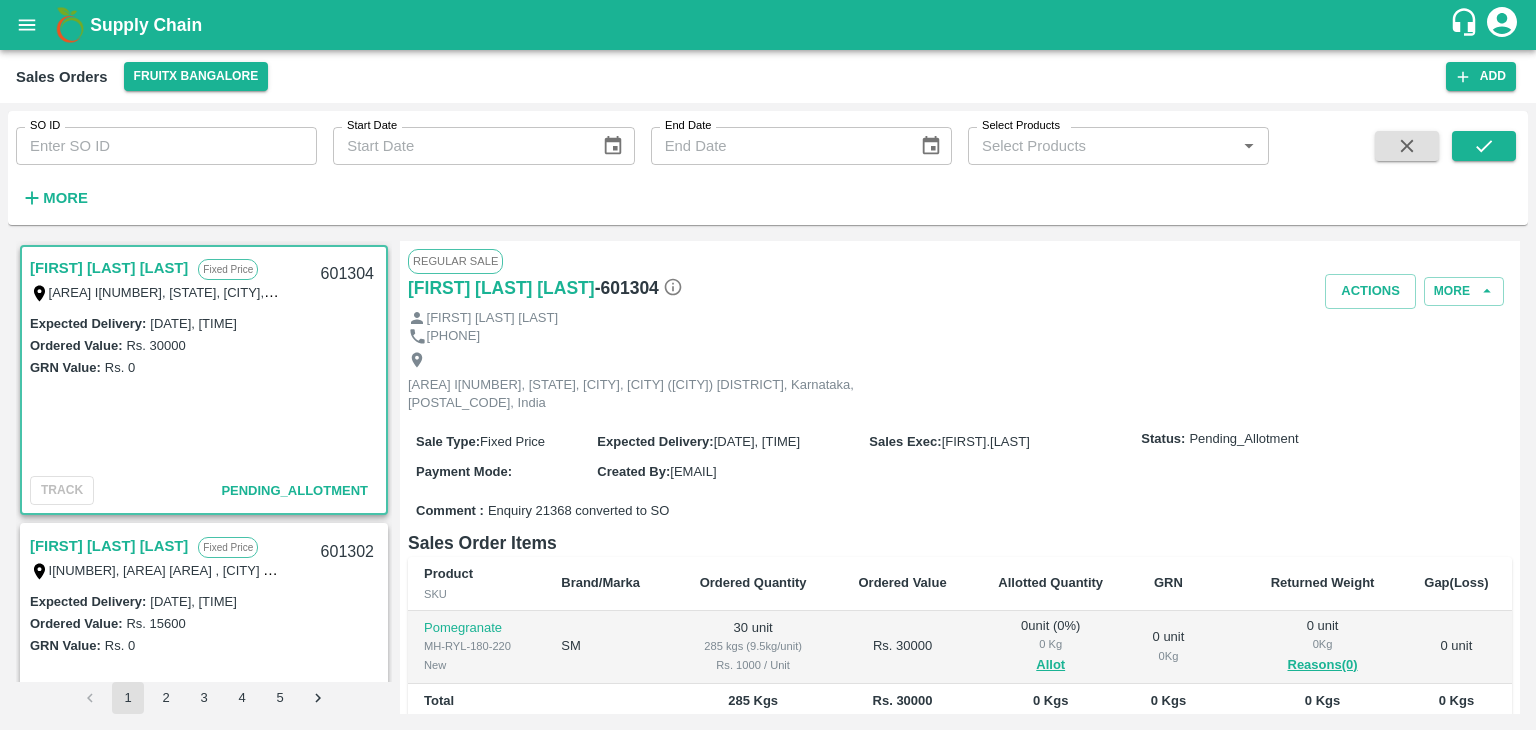 scroll, scrollTop: 0, scrollLeft: 0, axis: both 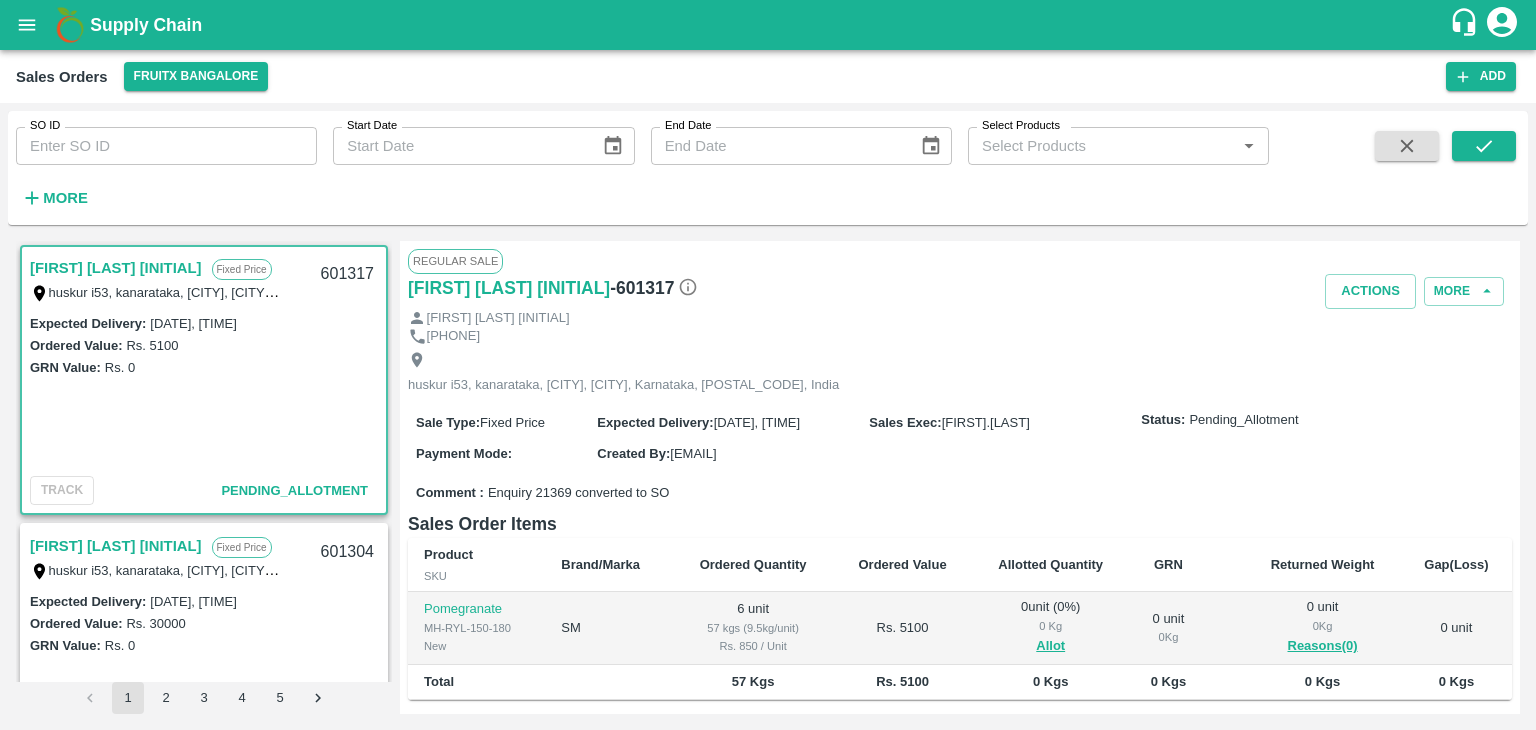 click on "Supply Chain" at bounding box center [146, 25] 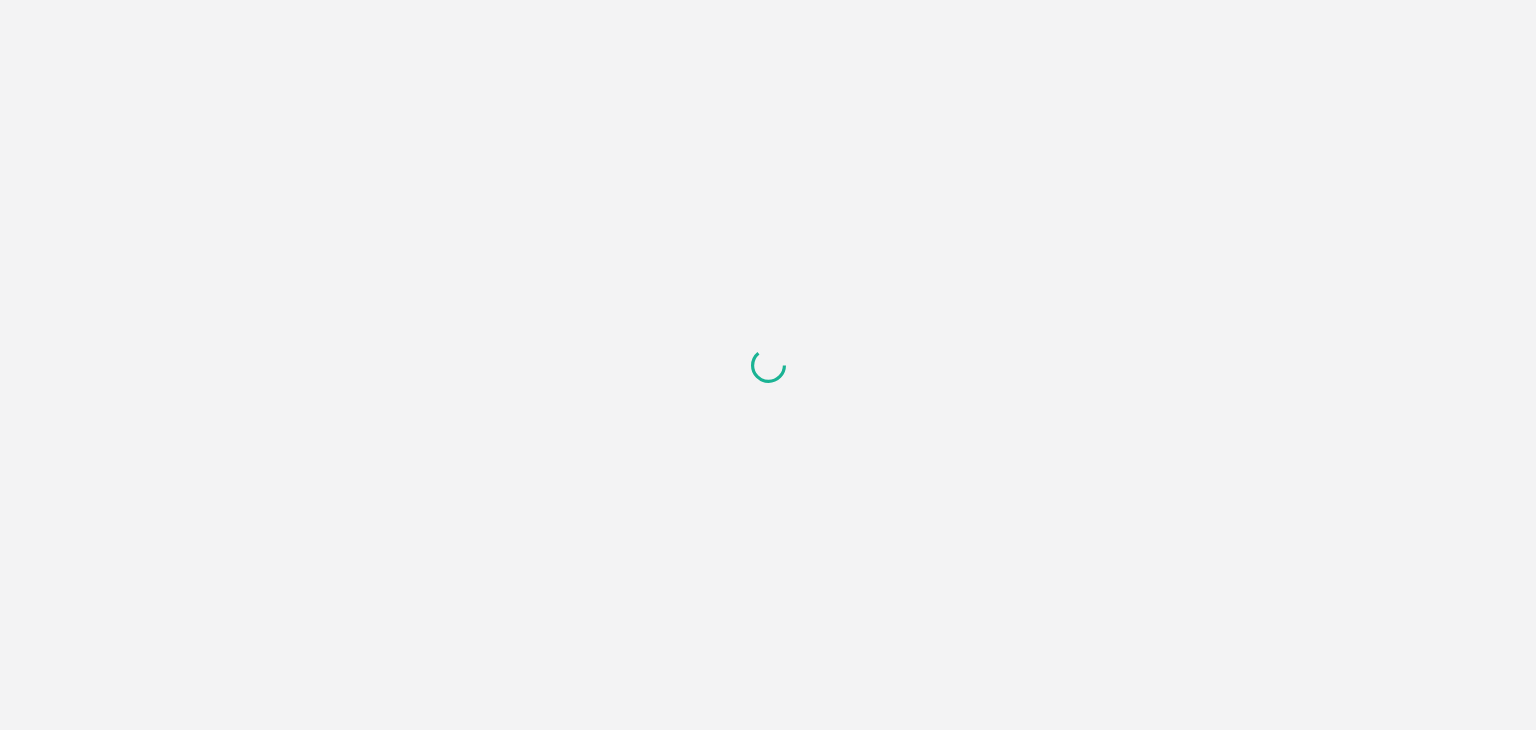 scroll, scrollTop: 0, scrollLeft: 0, axis: both 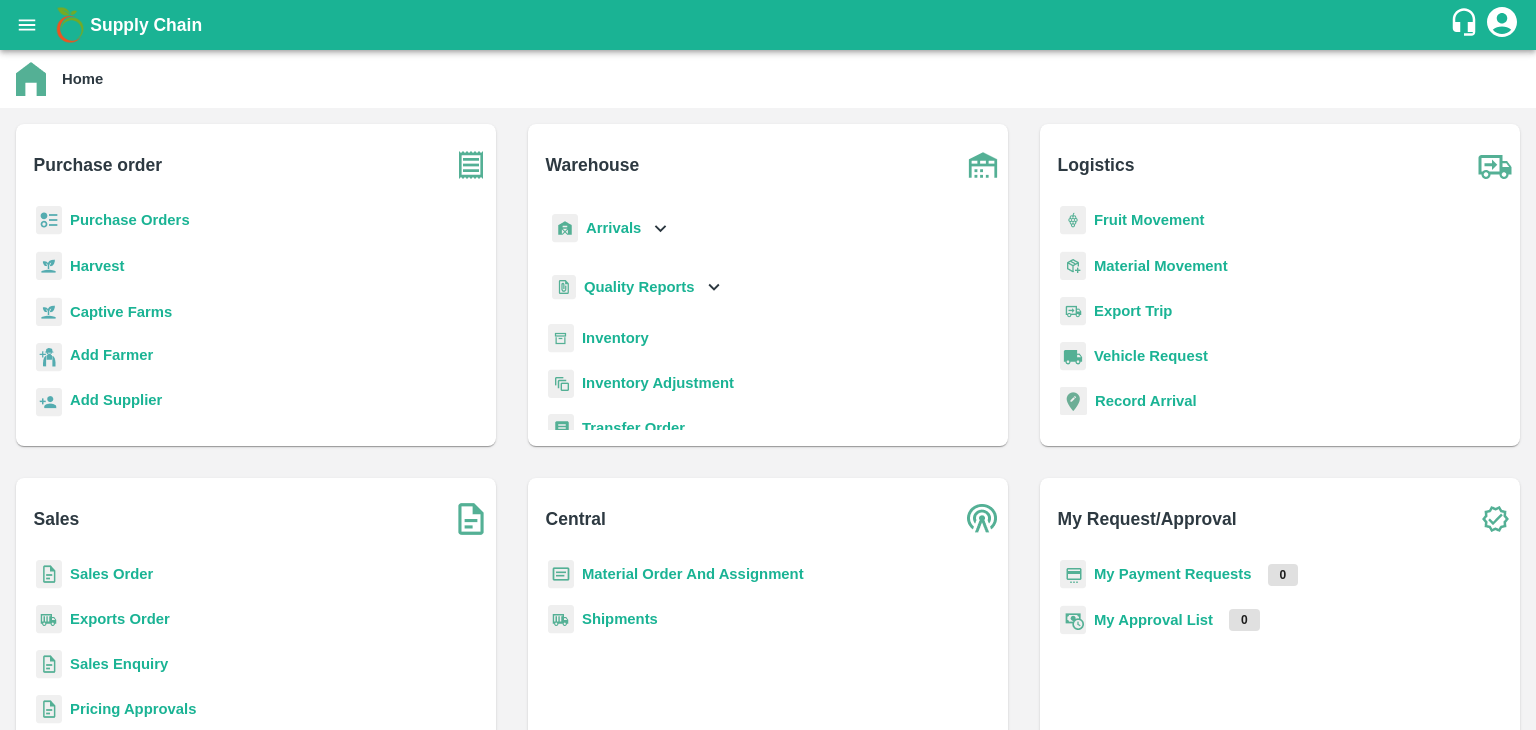 click on "Sales Order" at bounding box center [111, 574] 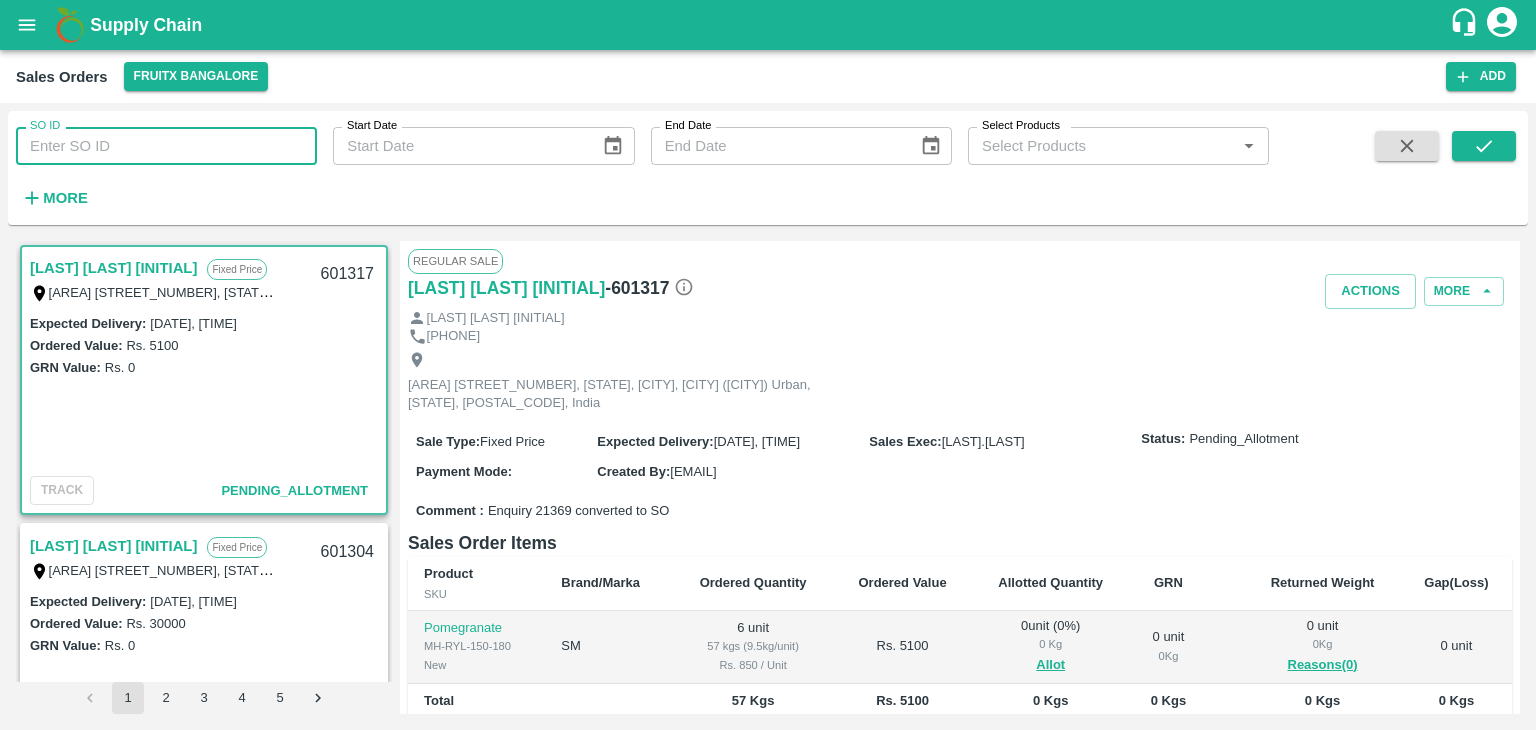 click on "SO ID" at bounding box center [166, 146] 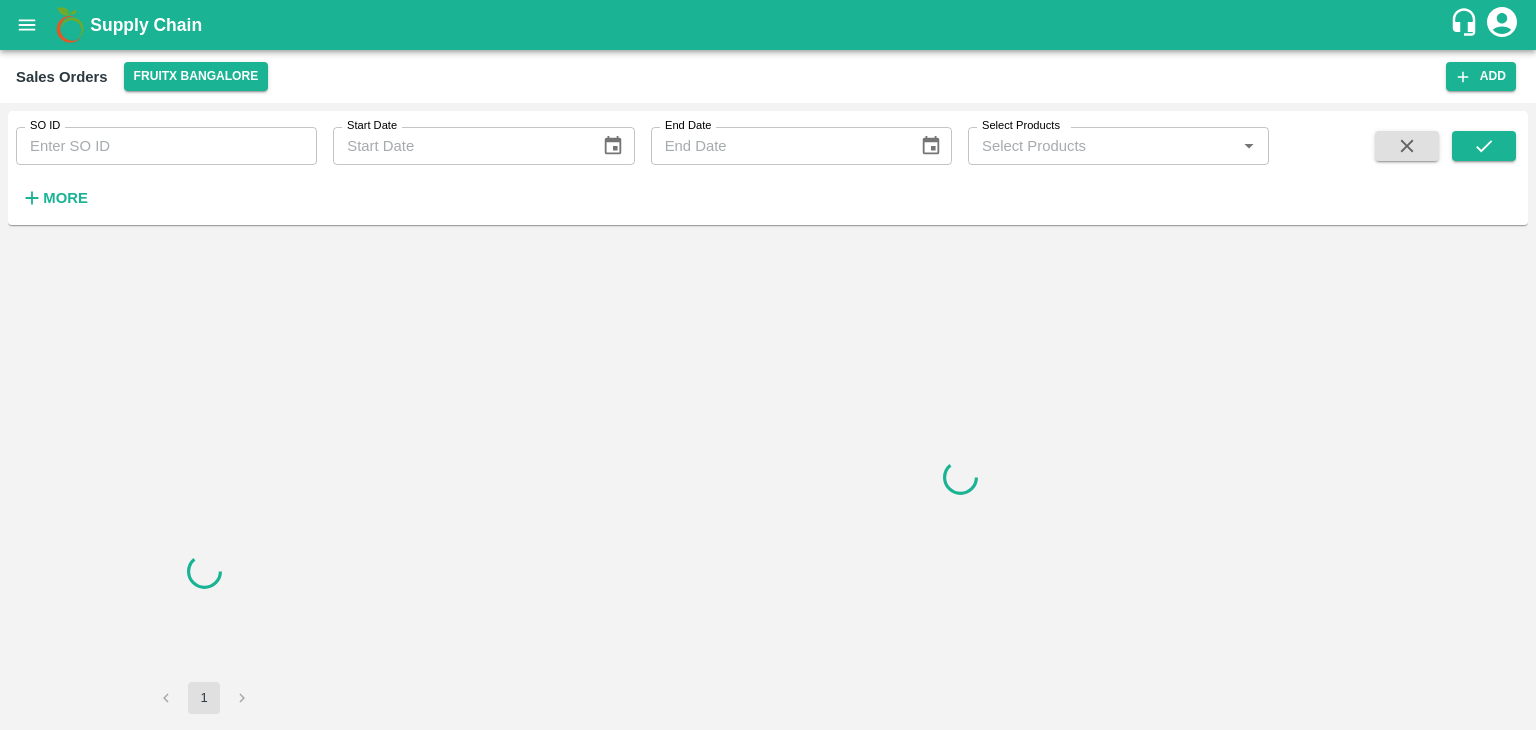 scroll, scrollTop: 0, scrollLeft: 0, axis: both 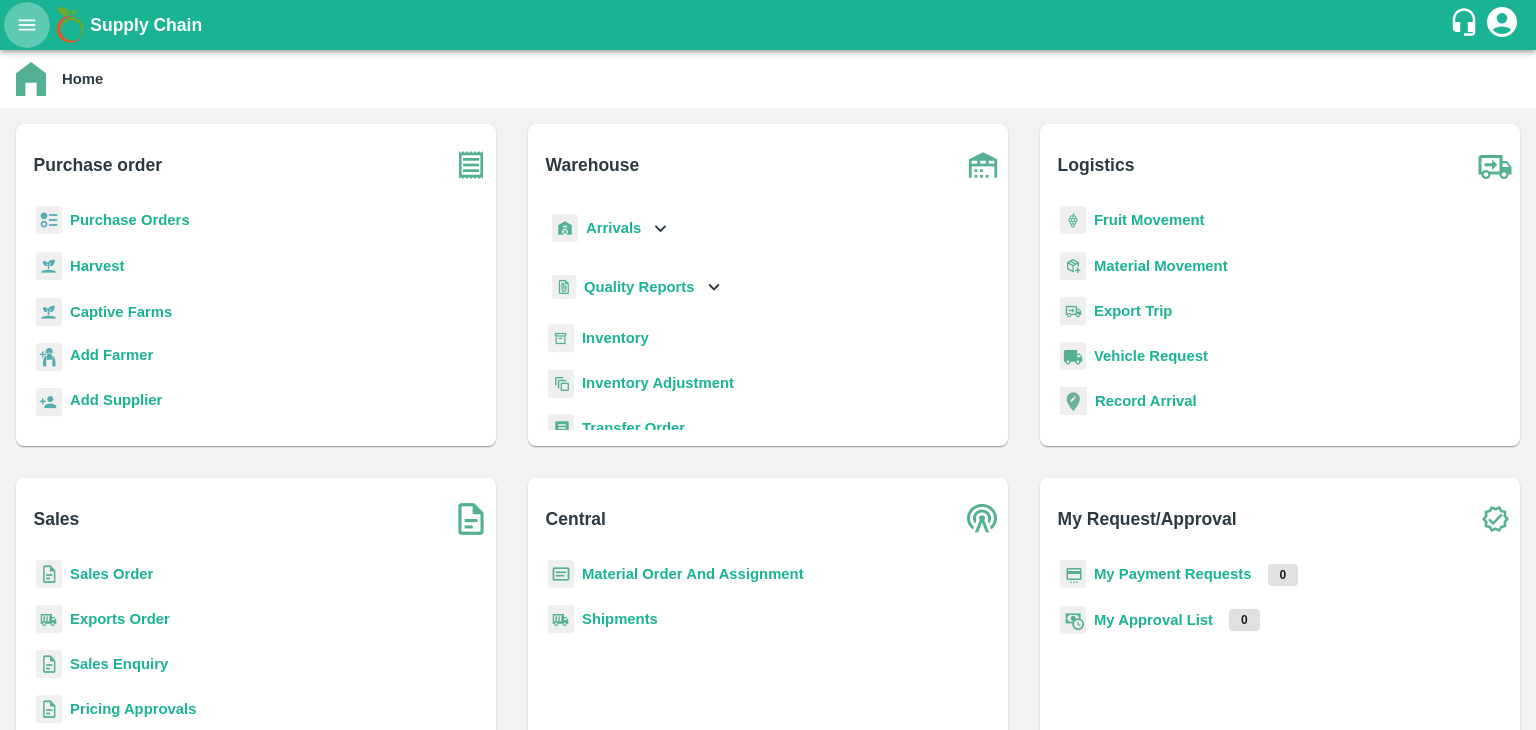 click 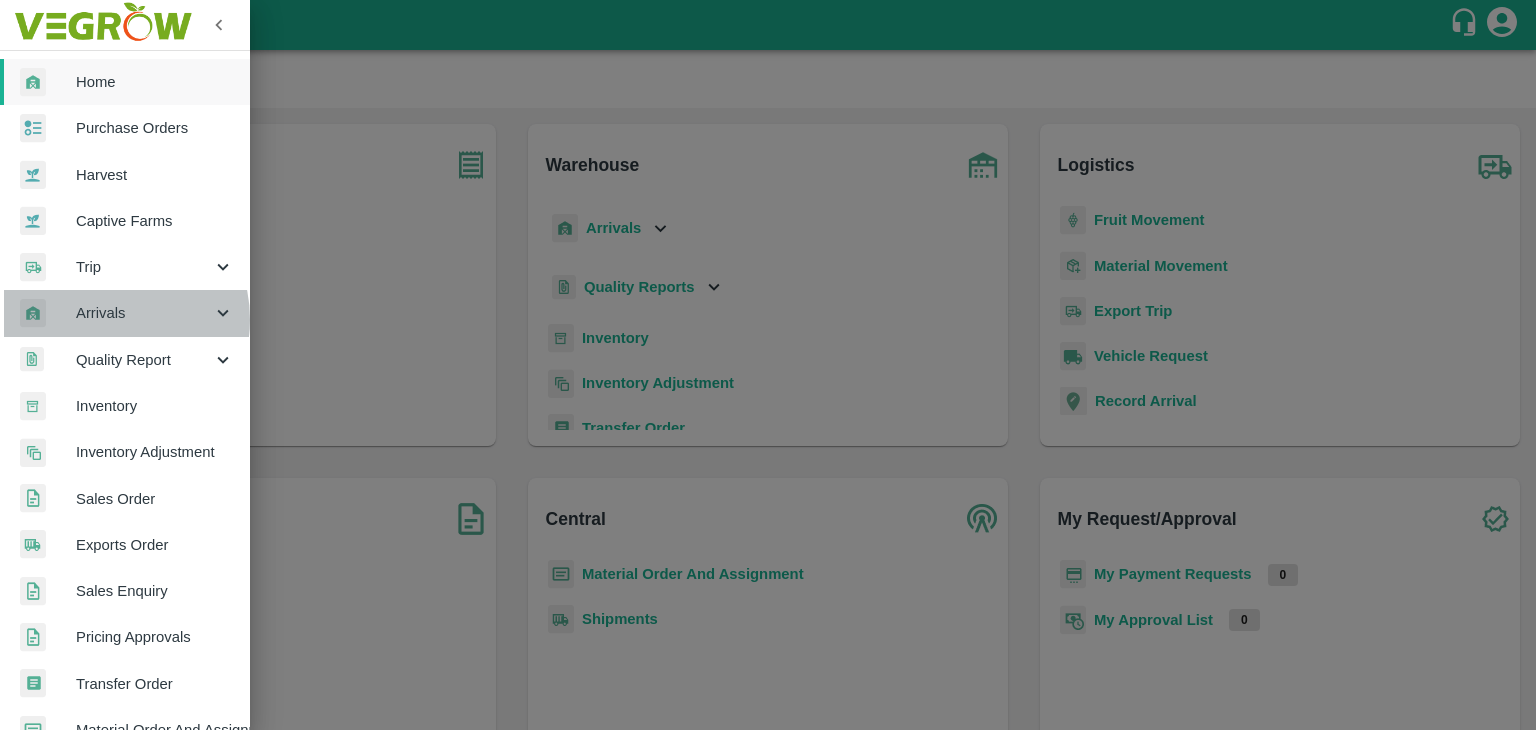 click on "Arrivals" at bounding box center [144, 313] 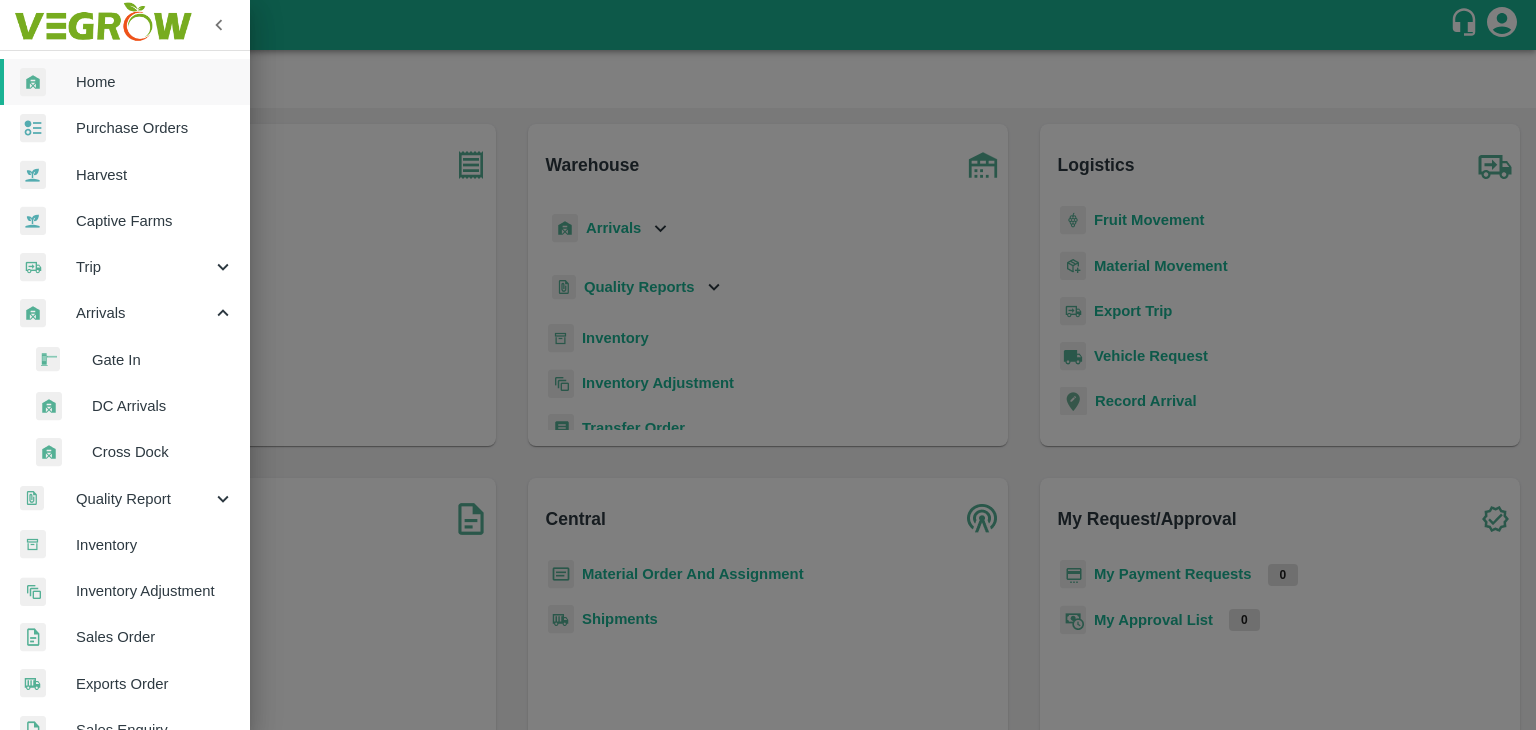 click at bounding box center (768, 365) 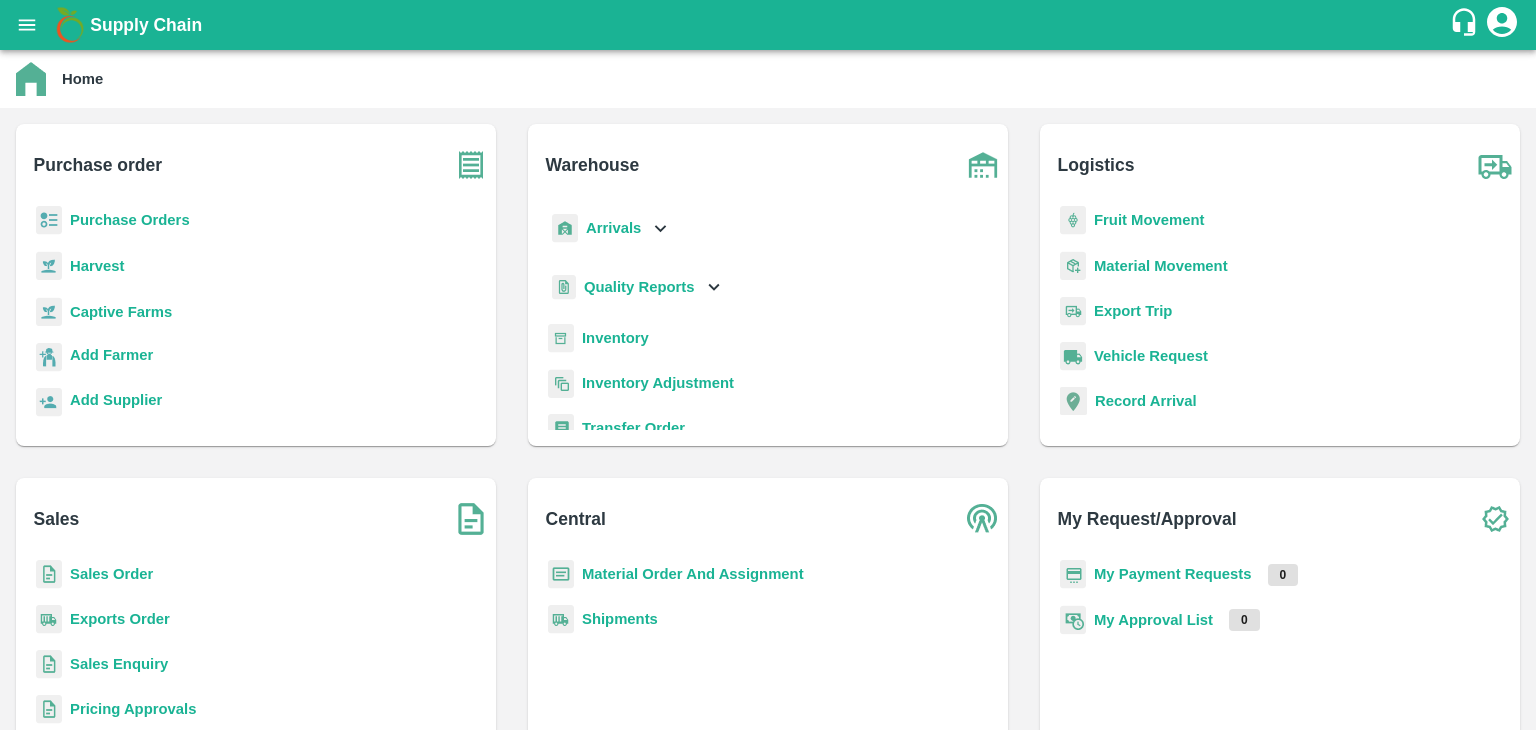 click on "Inventory" at bounding box center (615, 338) 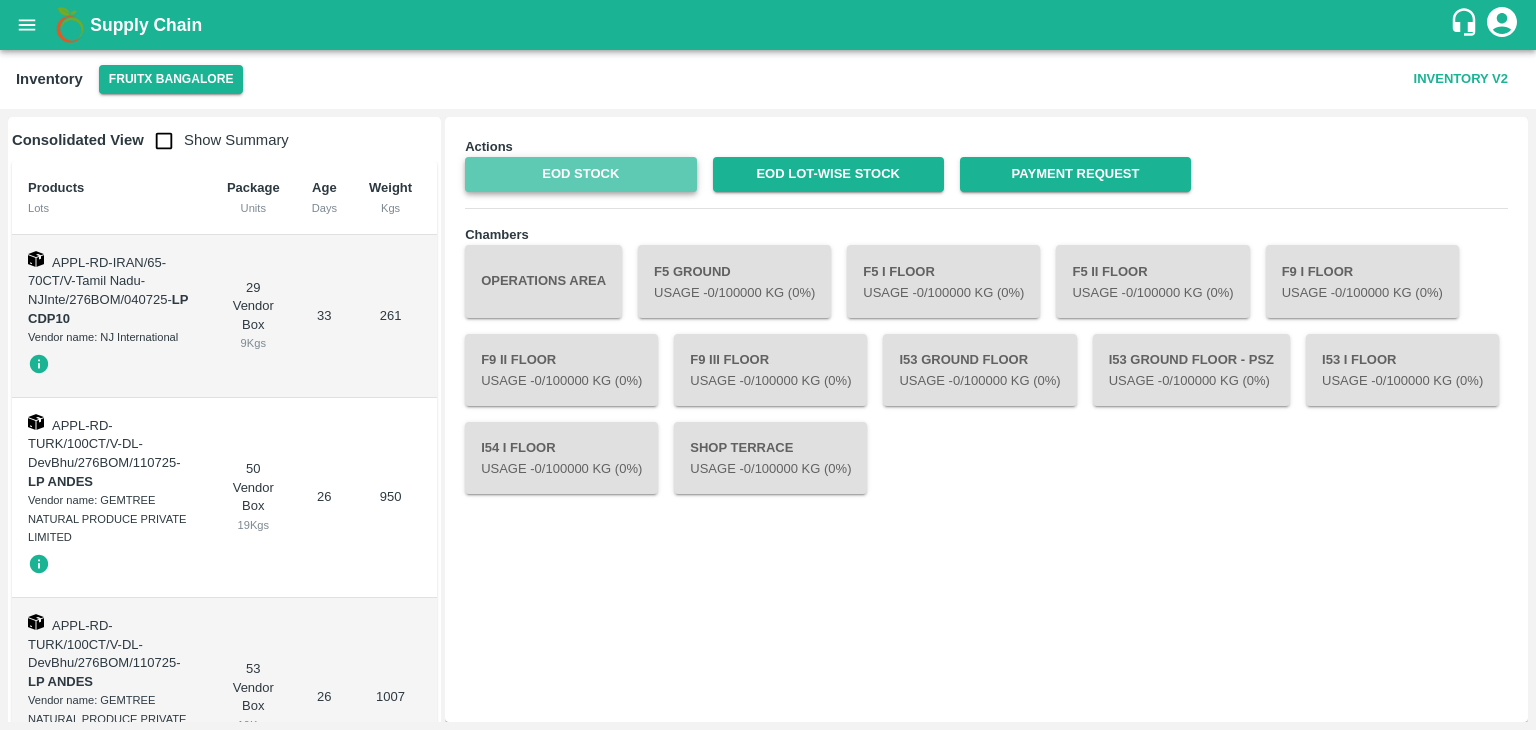 click on "EOD Stock" at bounding box center (580, 174) 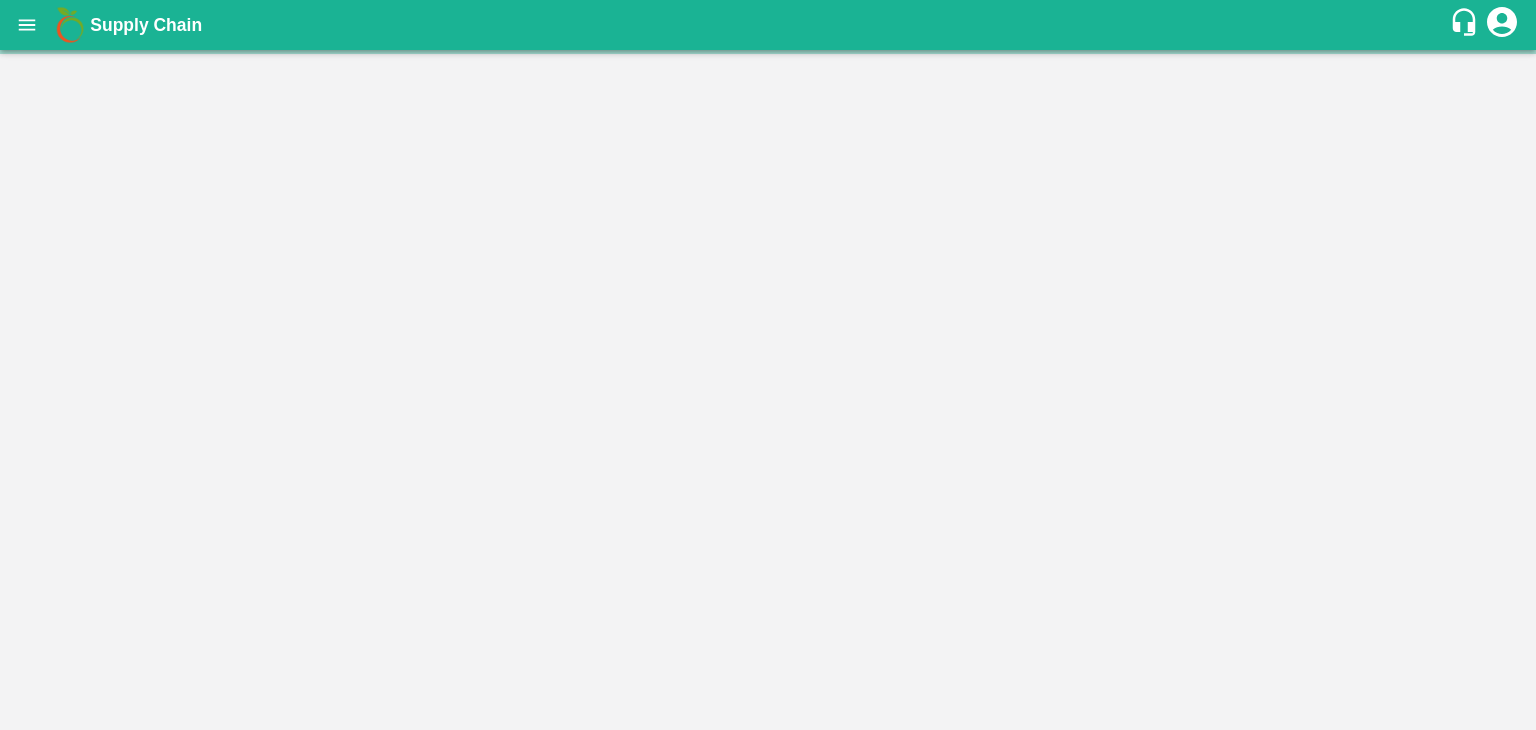 scroll, scrollTop: 0, scrollLeft: 0, axis: both 